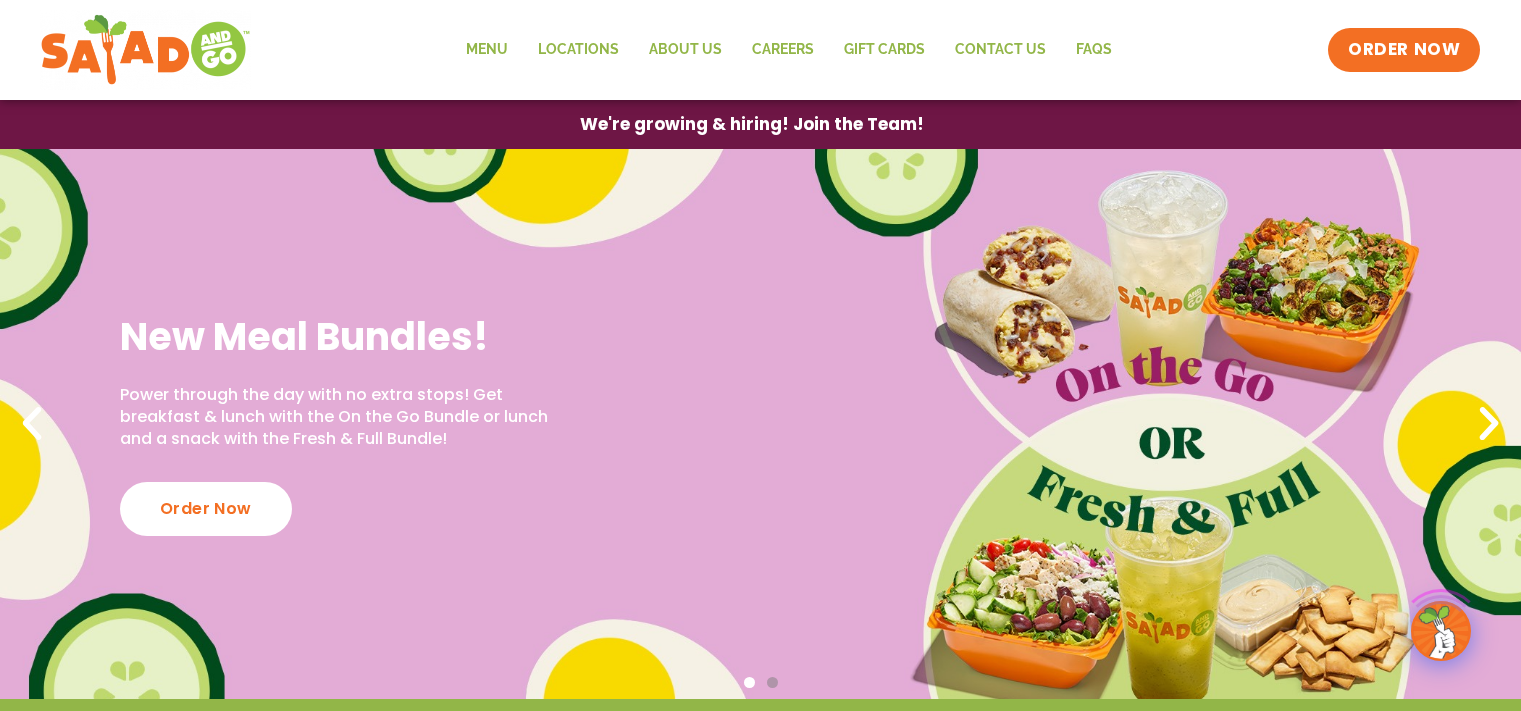 scroll, scrollTop: 0, scrollLeft: 0, axis: both 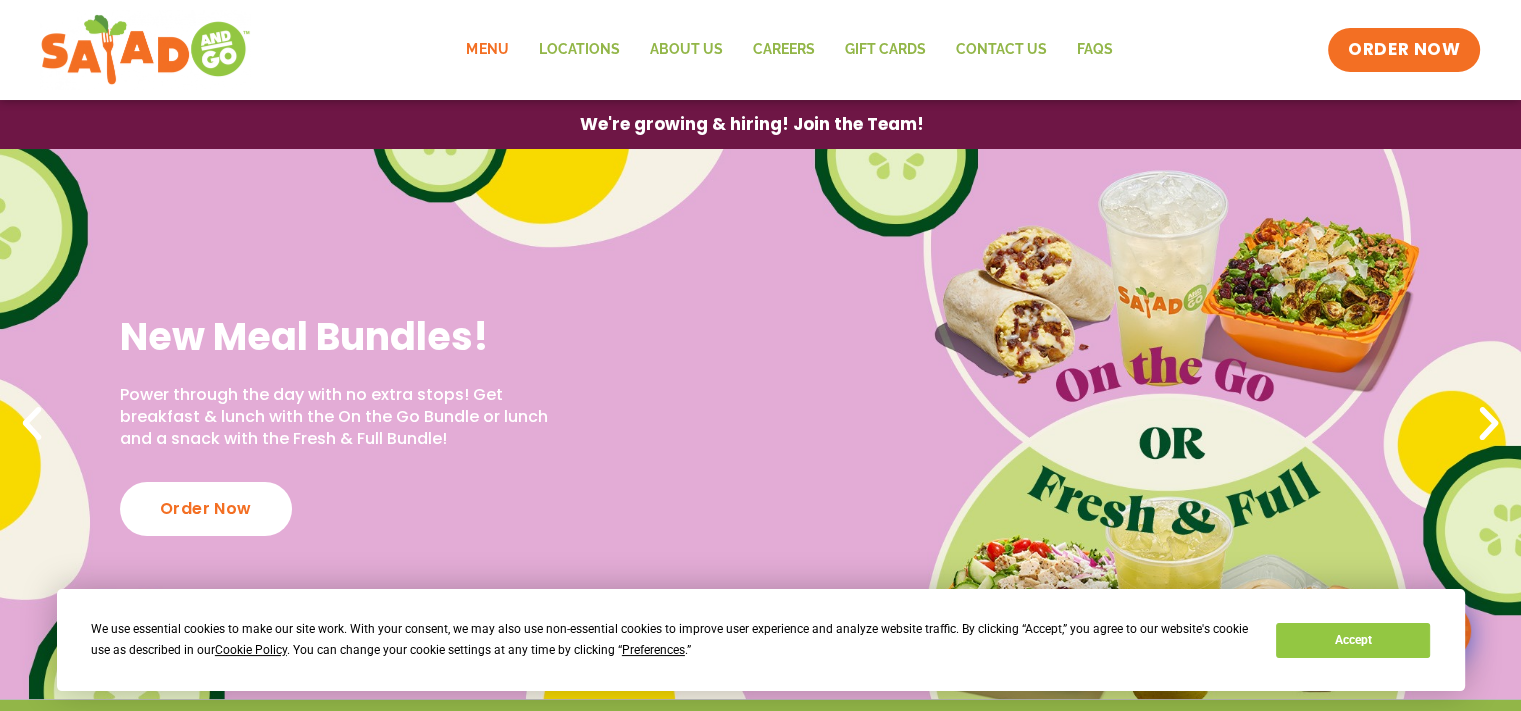 click on "Menu" 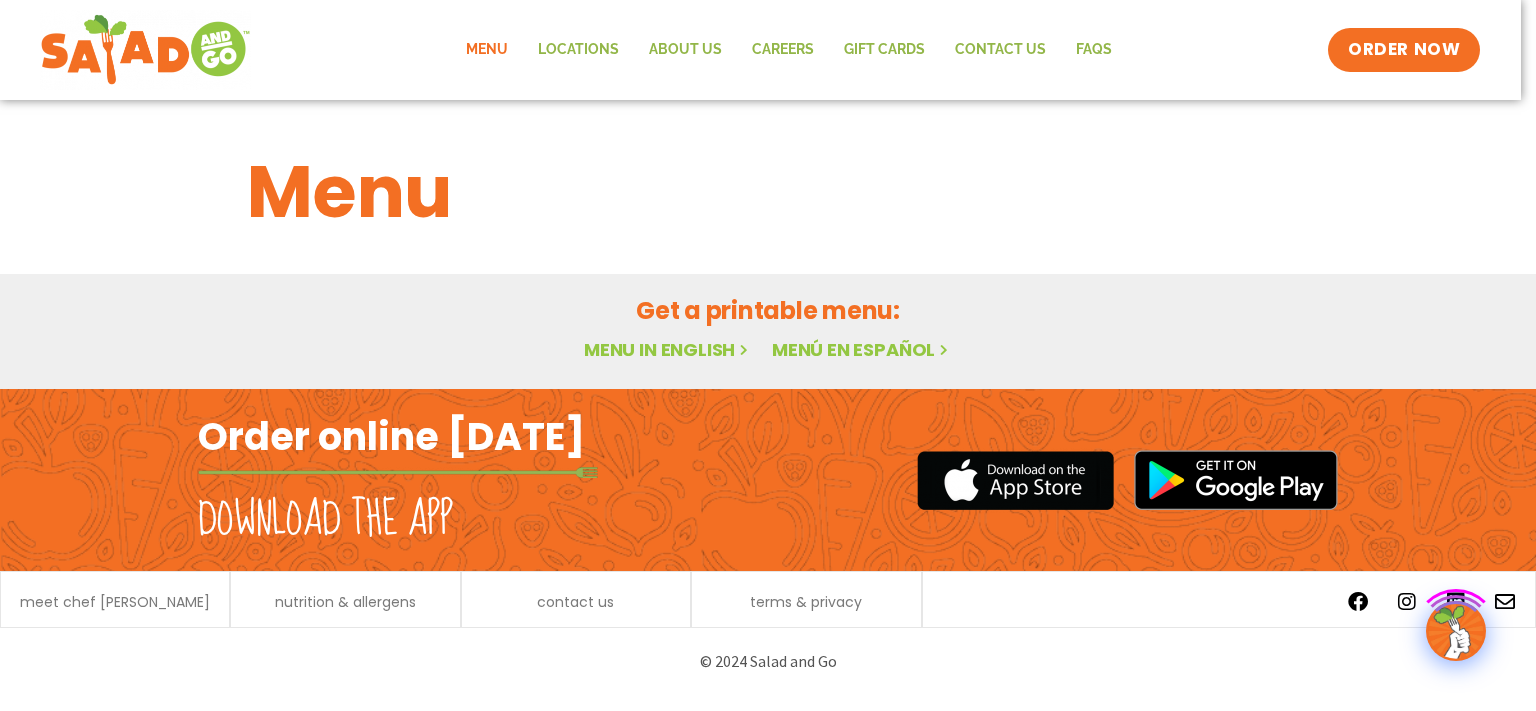 scroll, scrollTop: 0, scrollLeft: 0, axis: both 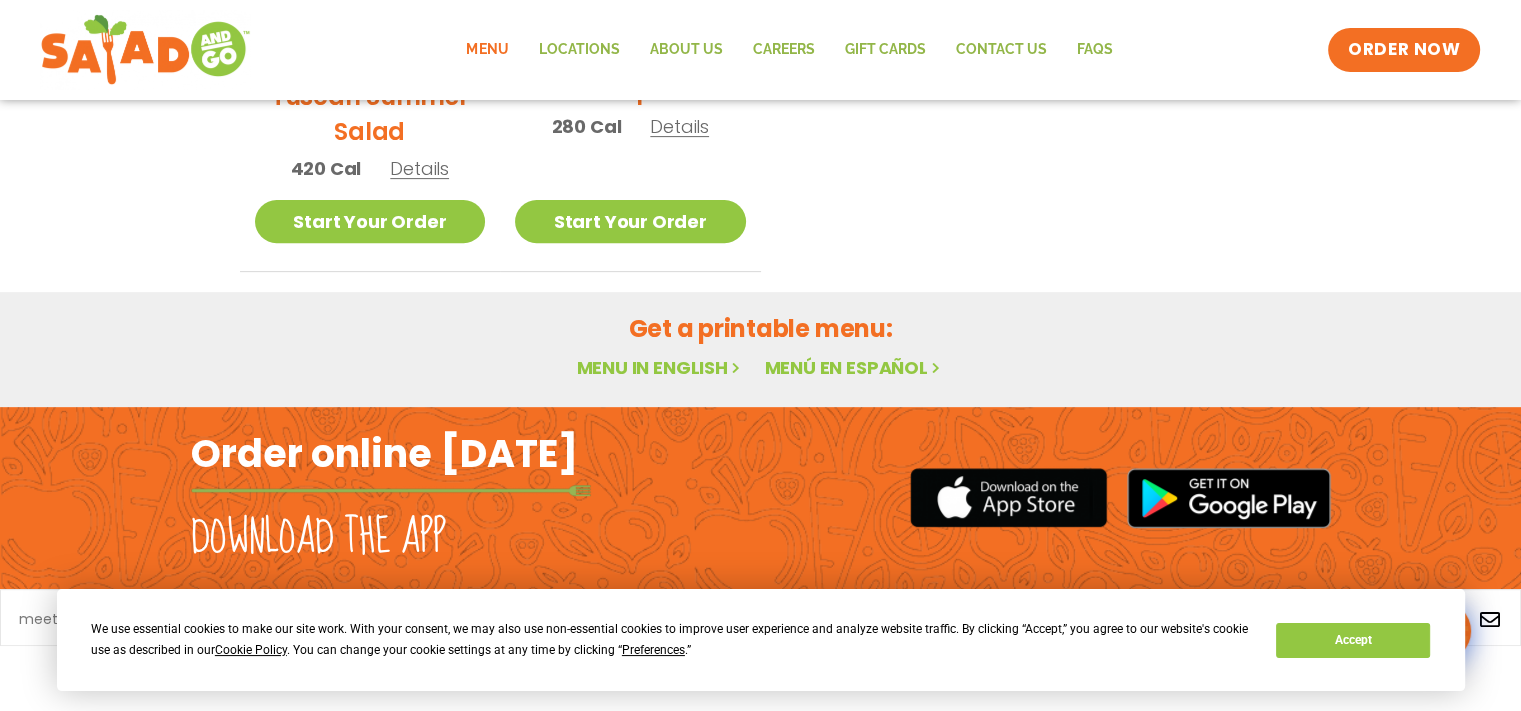 click on "Menu in English" at bounding box center (660, 367) 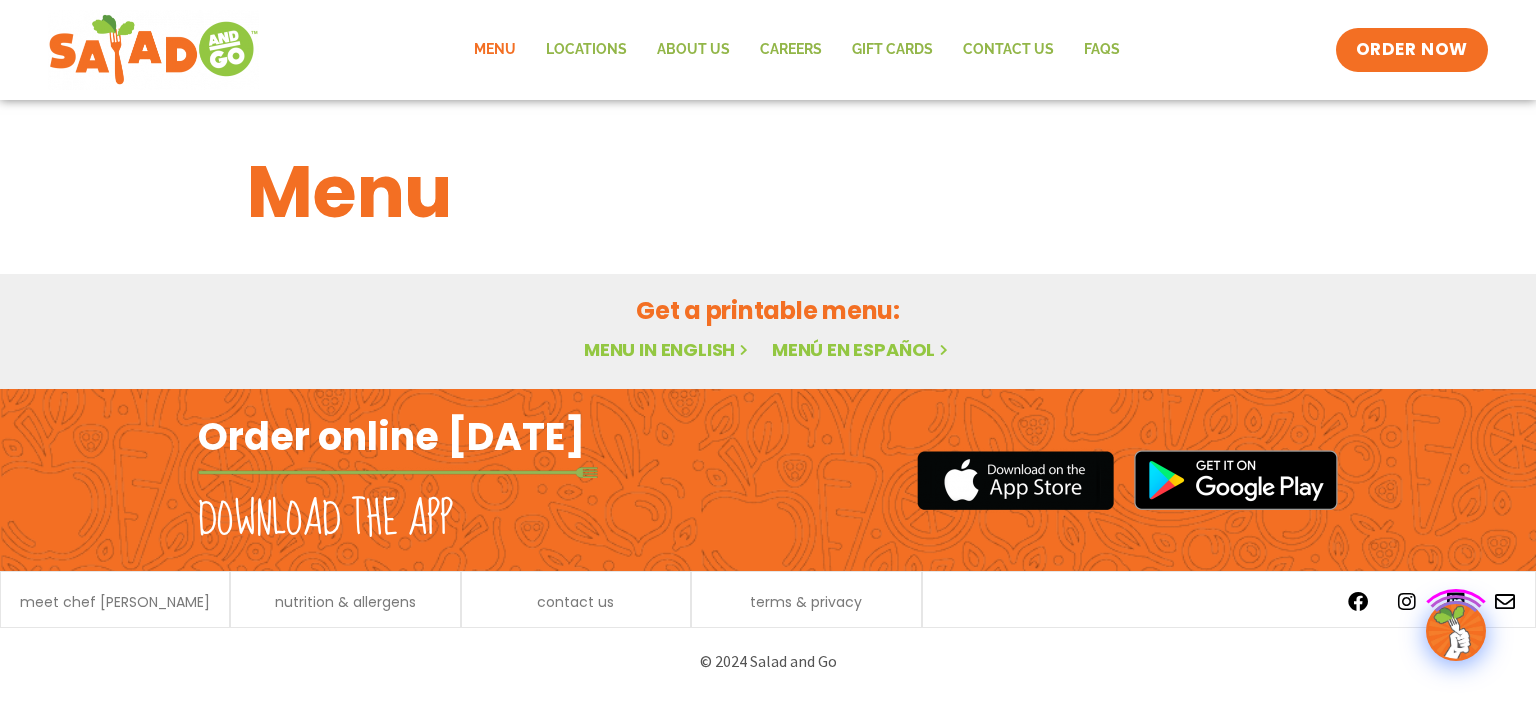 scroll, scrollTop: 0, scrollLeft: 0, axis: both 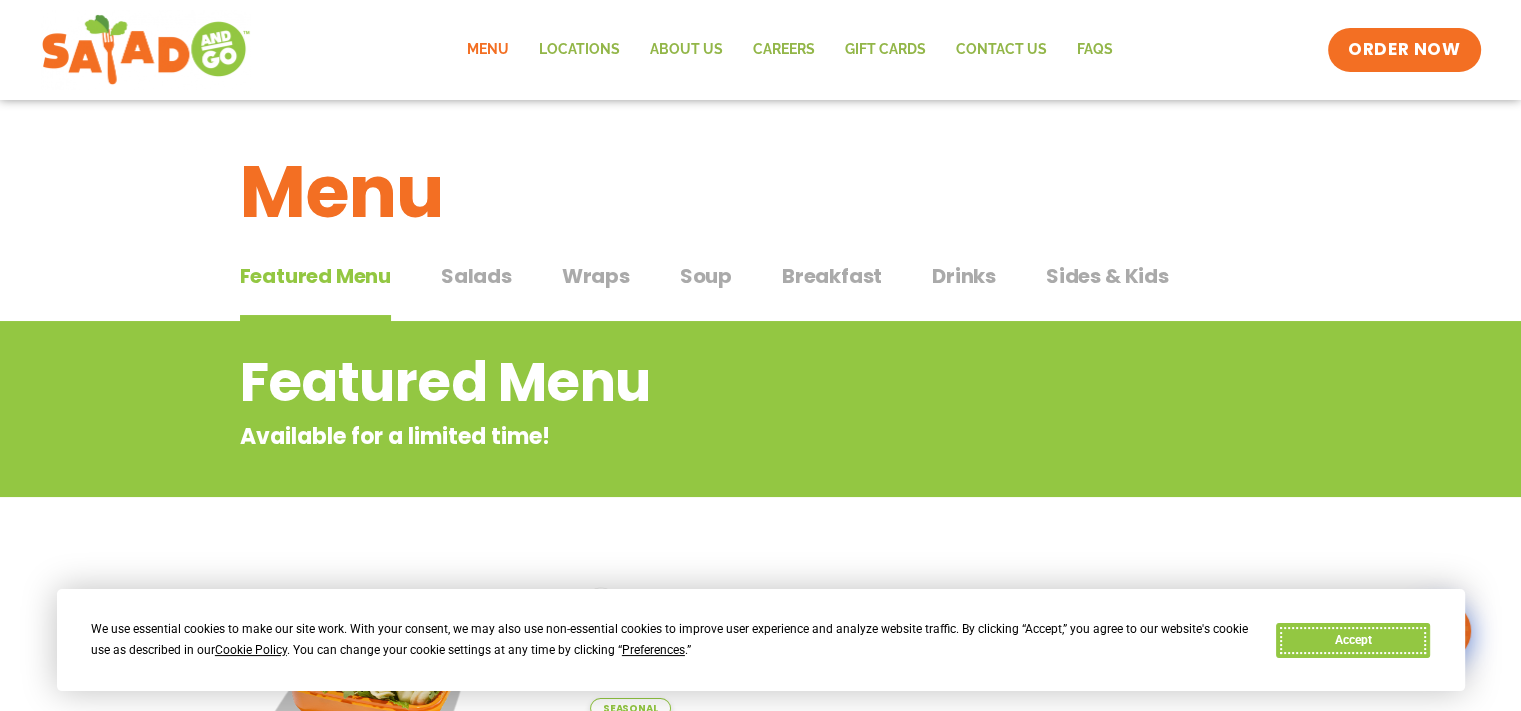 click on "Accept" at bounding box center [1353, 640] 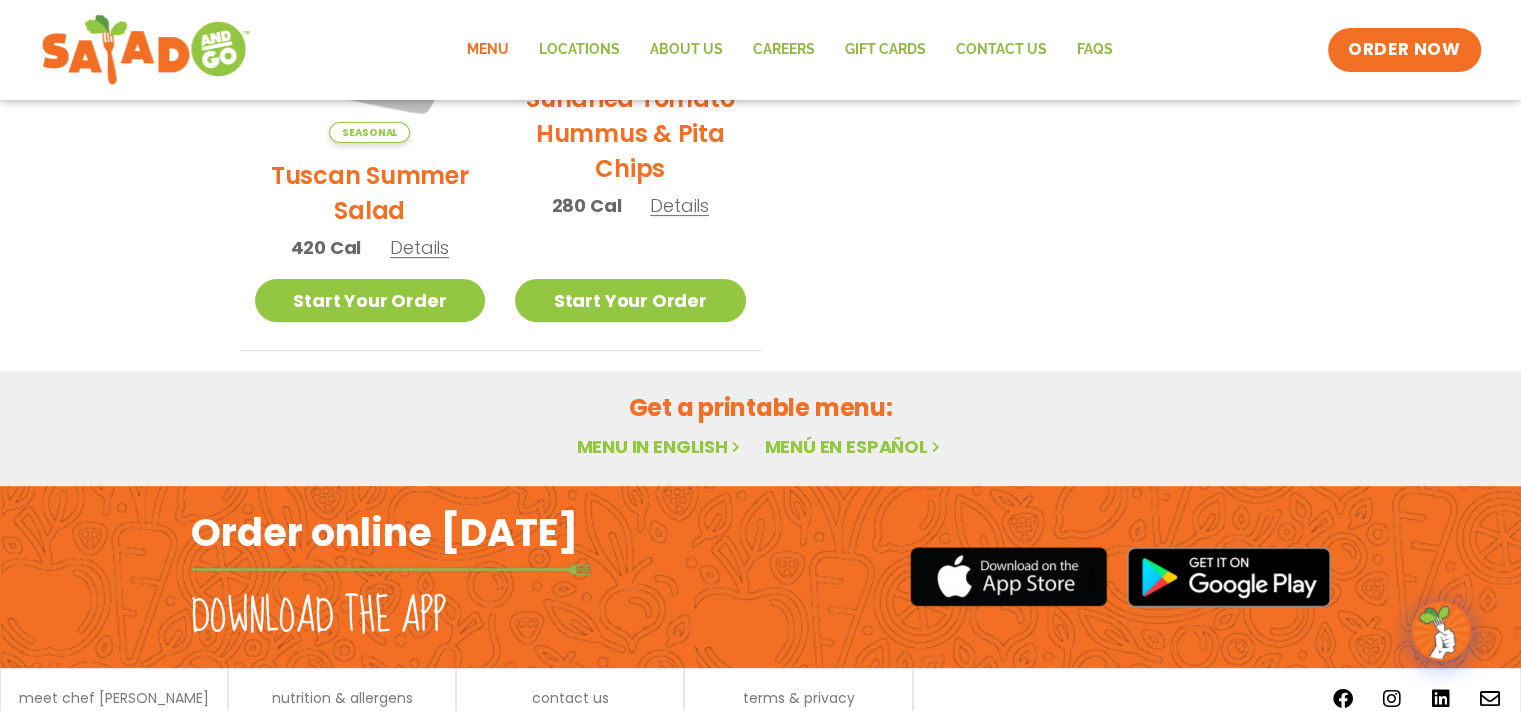 scroll, scrollTop: 732, scrollLeft: 0, axis: vertical 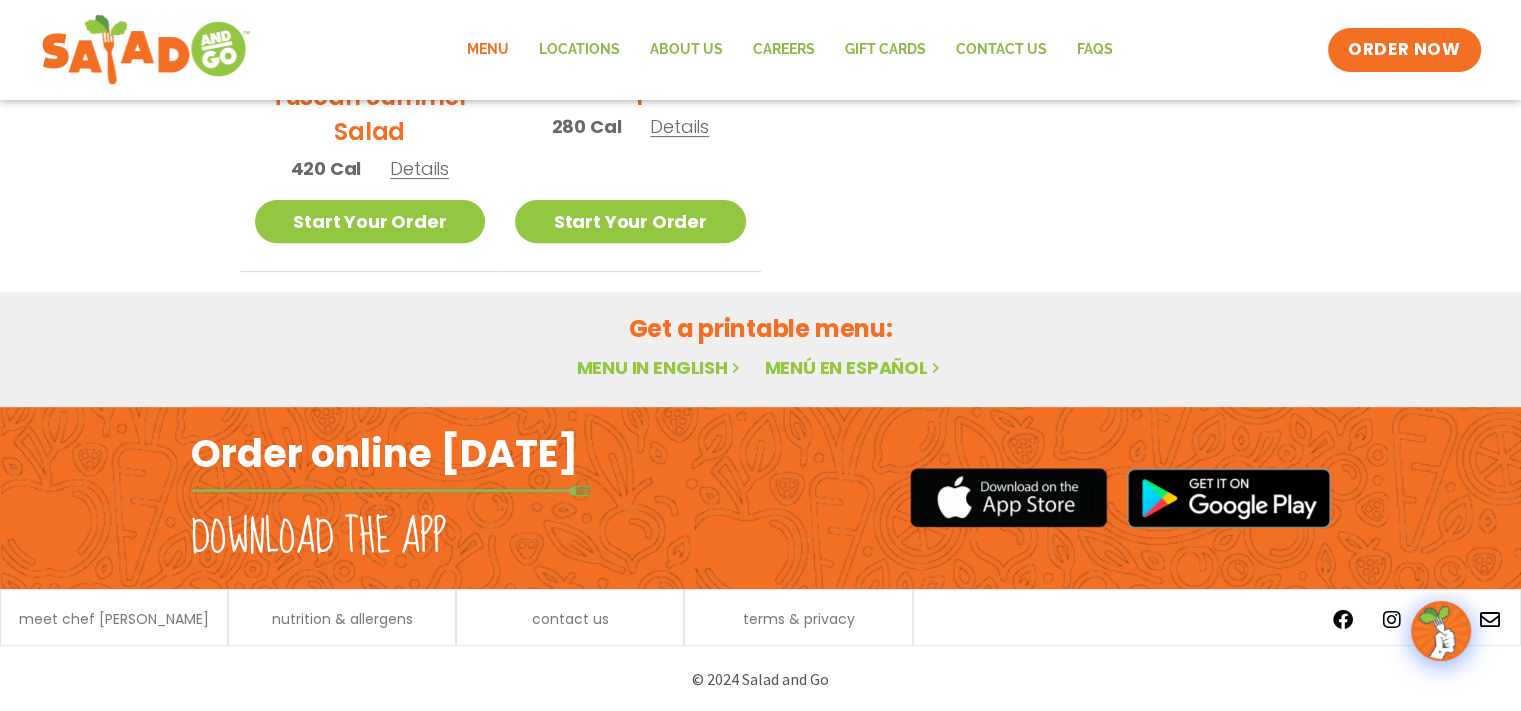 click on "Menu in English" at bounding box center (660, 367) 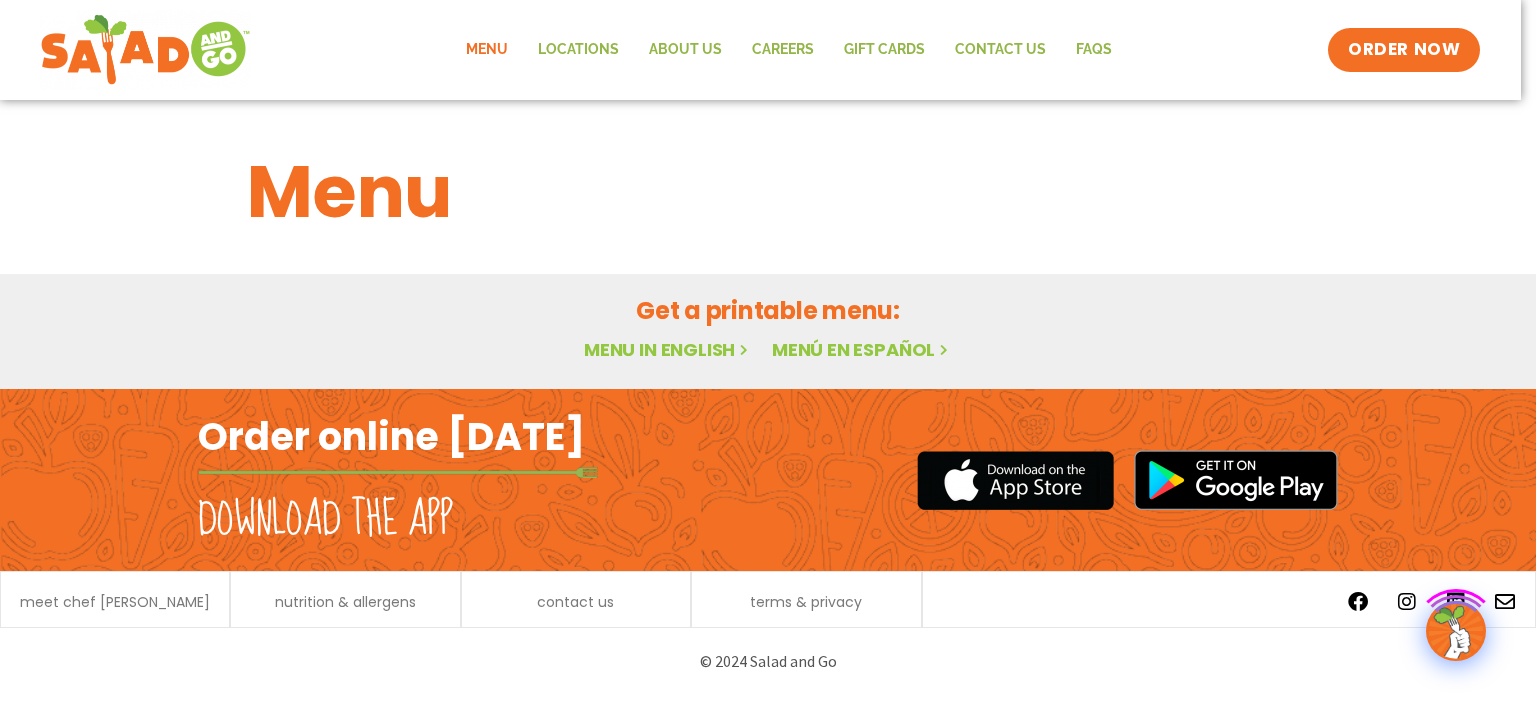 scroll, scrollTop: 0, scrollLeft: 0, axis: both 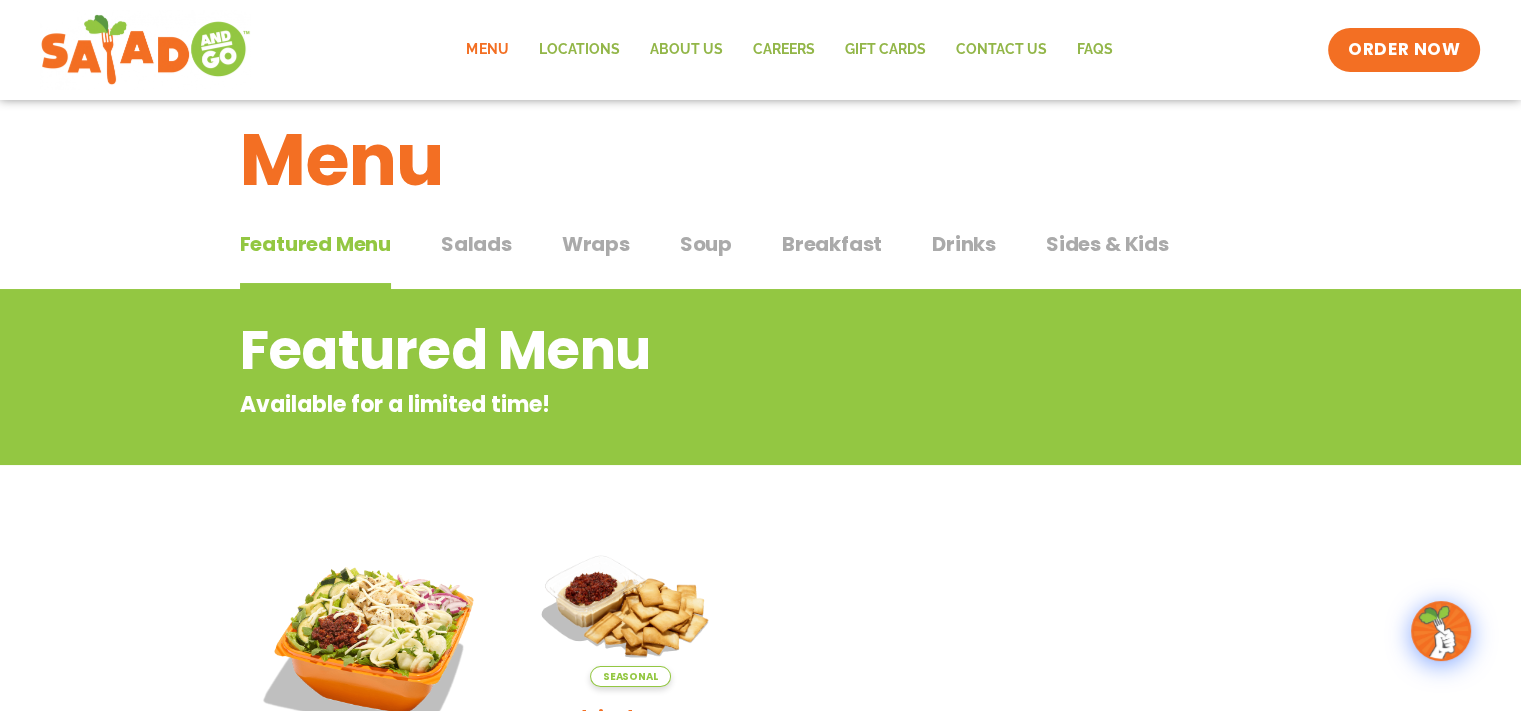 click on "Salads" at bounding box center [476, 244] 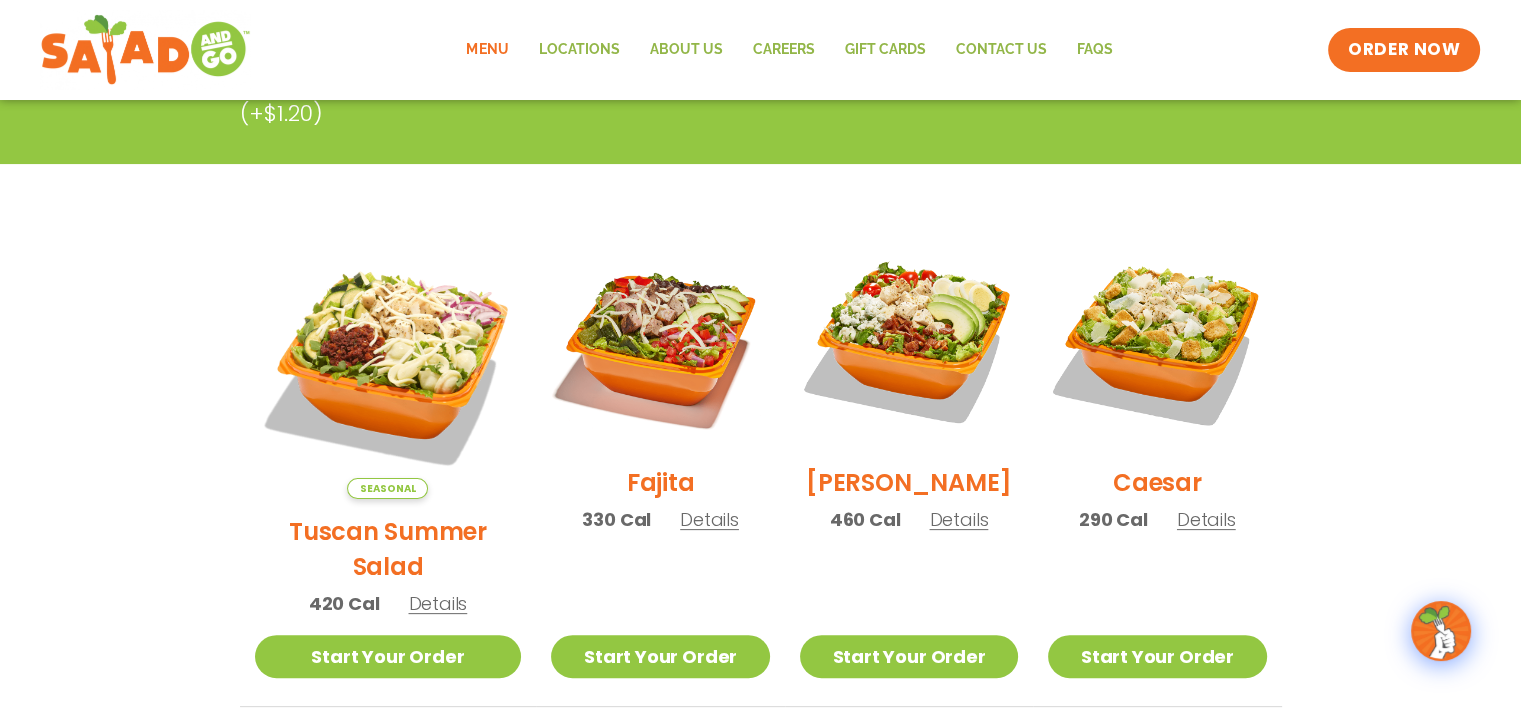 scroll, scrollTop: 0, scrollLeft: 0, axis: both 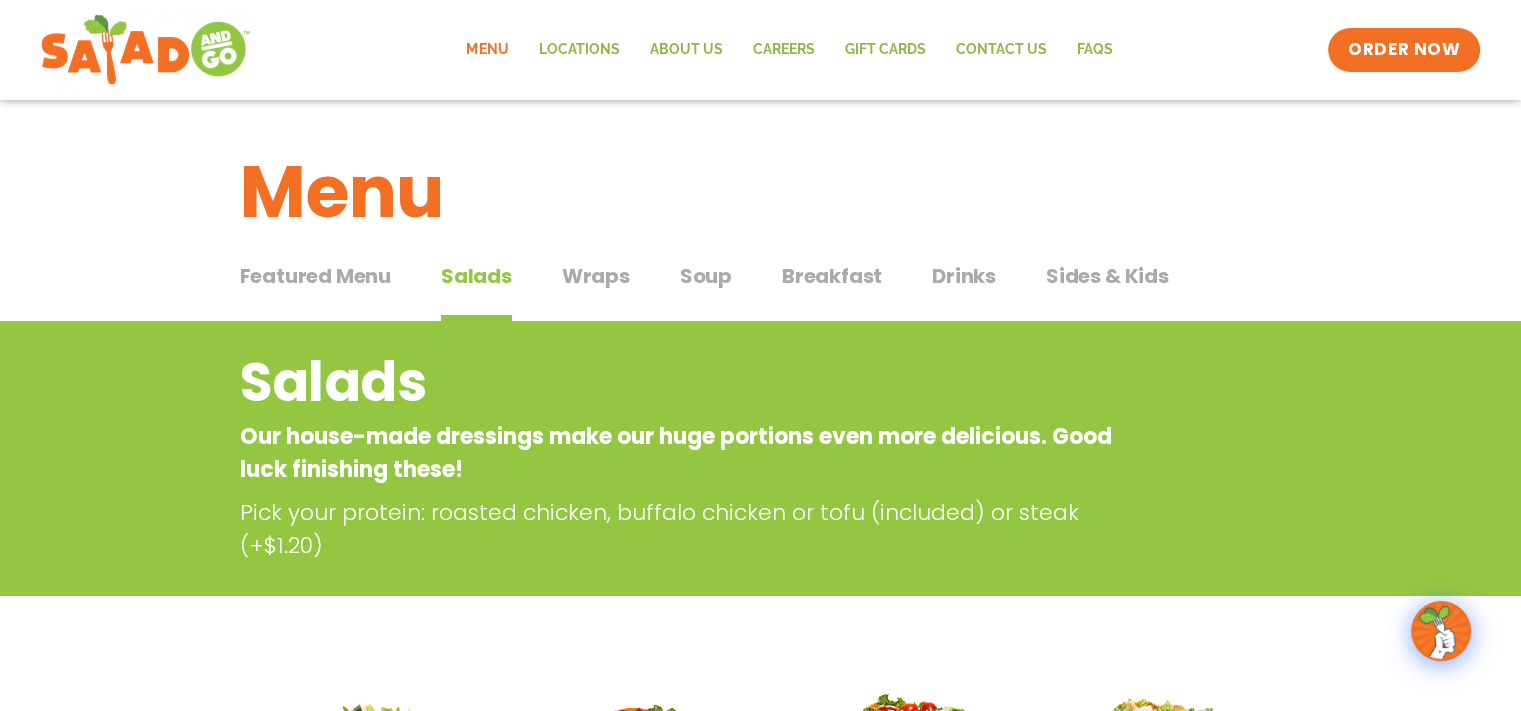 click on "Wraps" at bounding box center [596, 276] 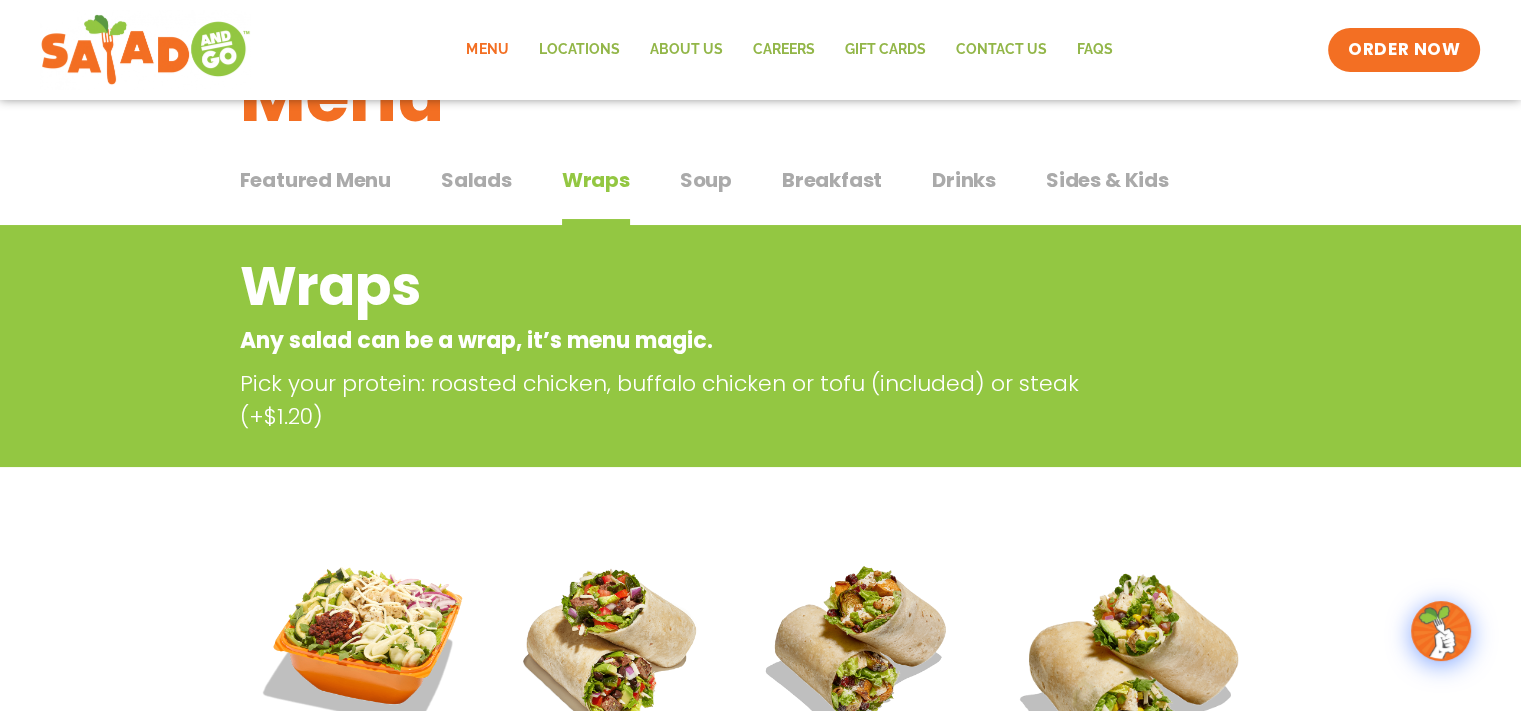 scroll, scrollTop: 0, scrollLeft: 0, axis: both 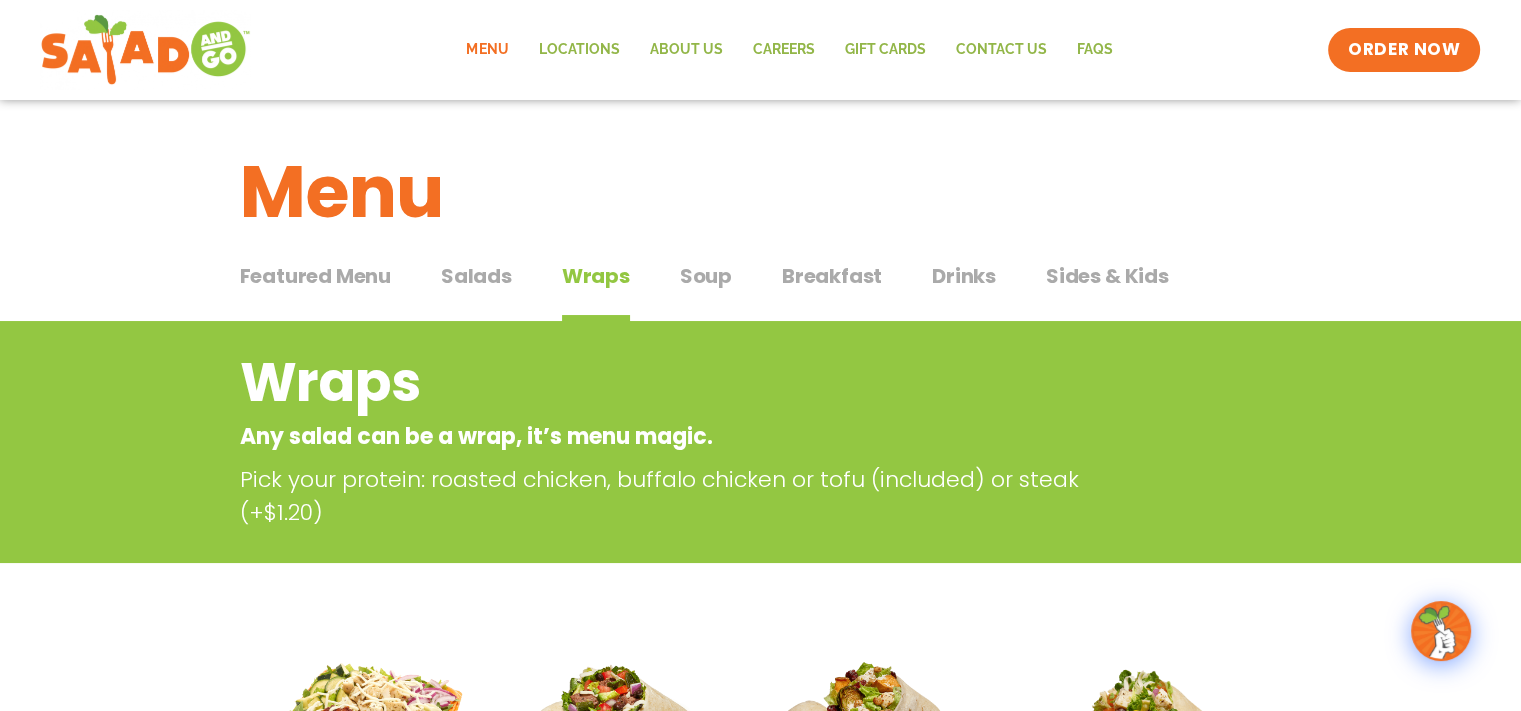 click on "Soup" at bounding box center [706, 276] 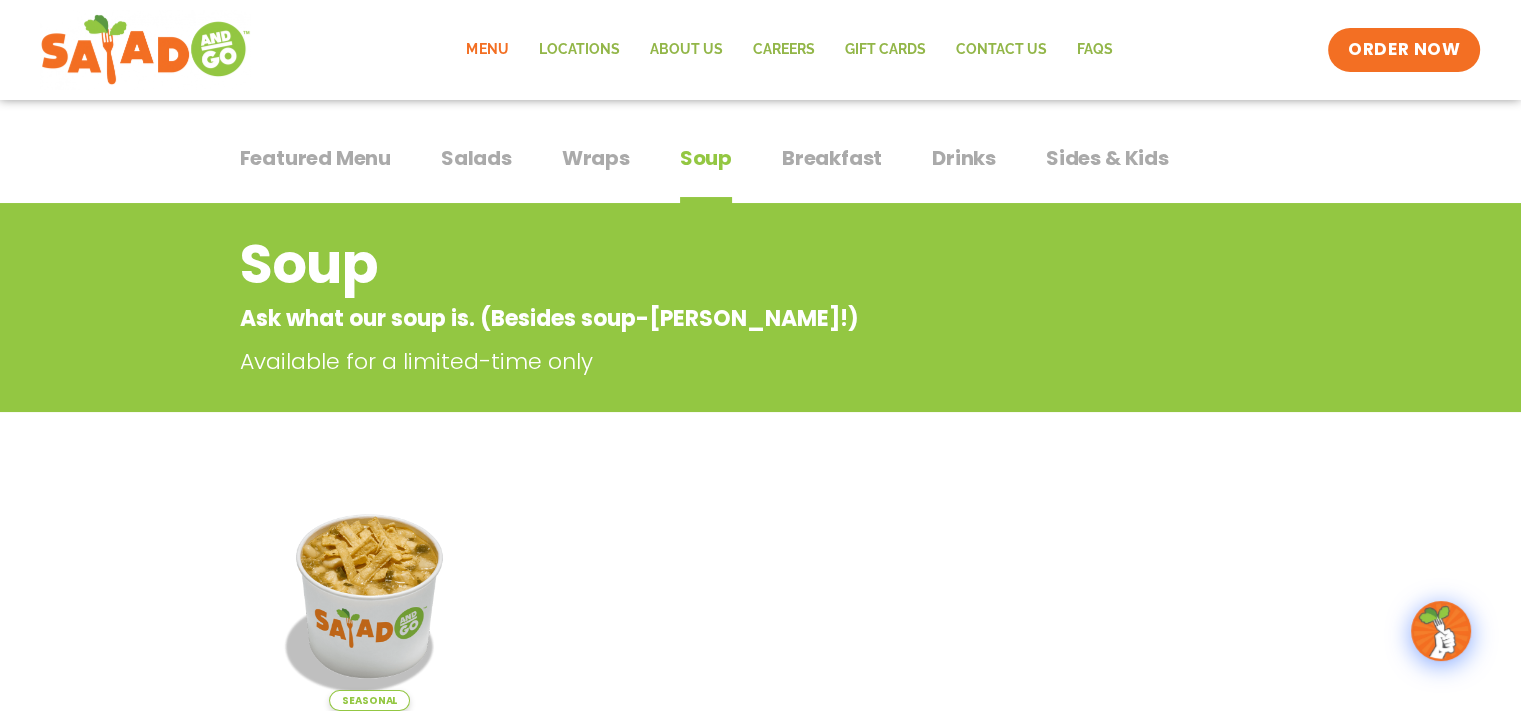 scroll, scrollTop: 0, scrollLeft: 0, axis: both 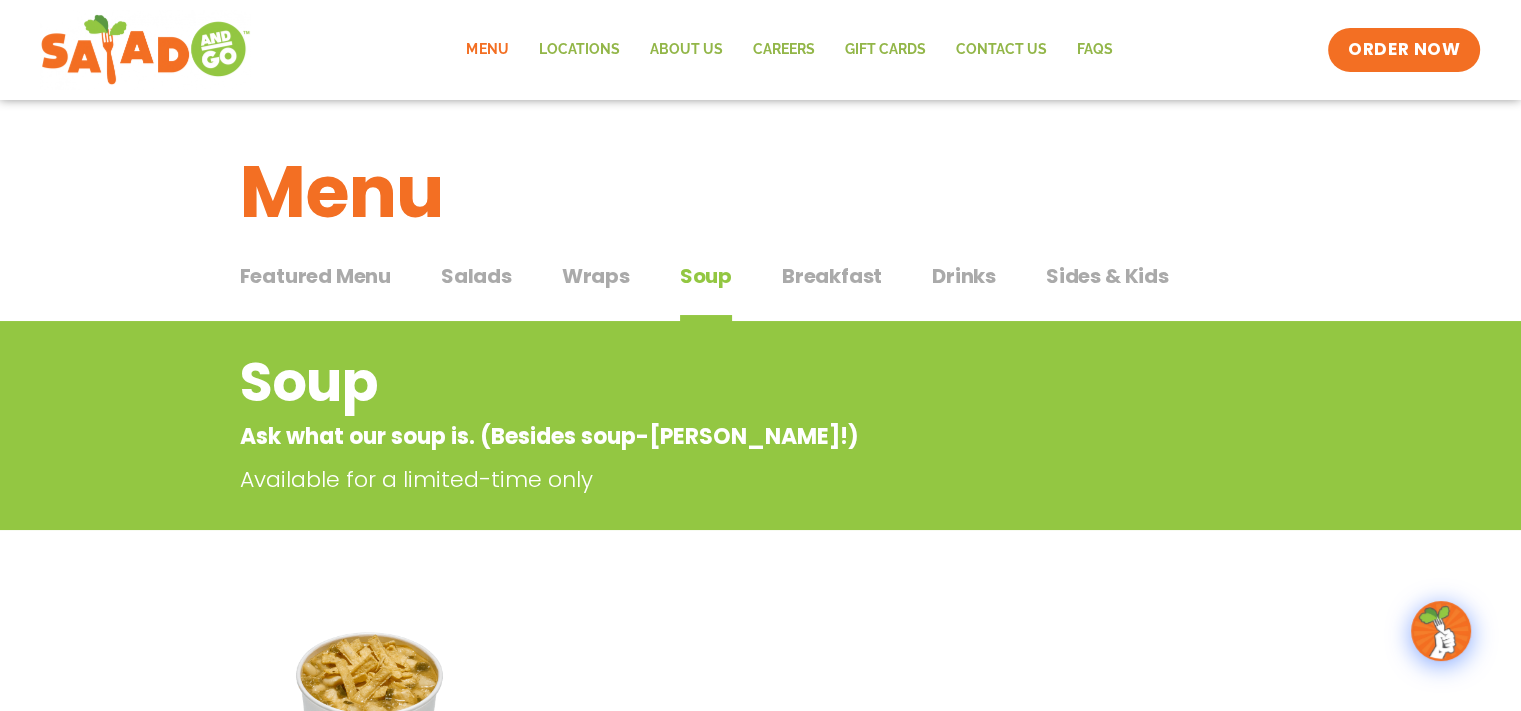 click on "Breakfast" at bounding box center [832, 276] 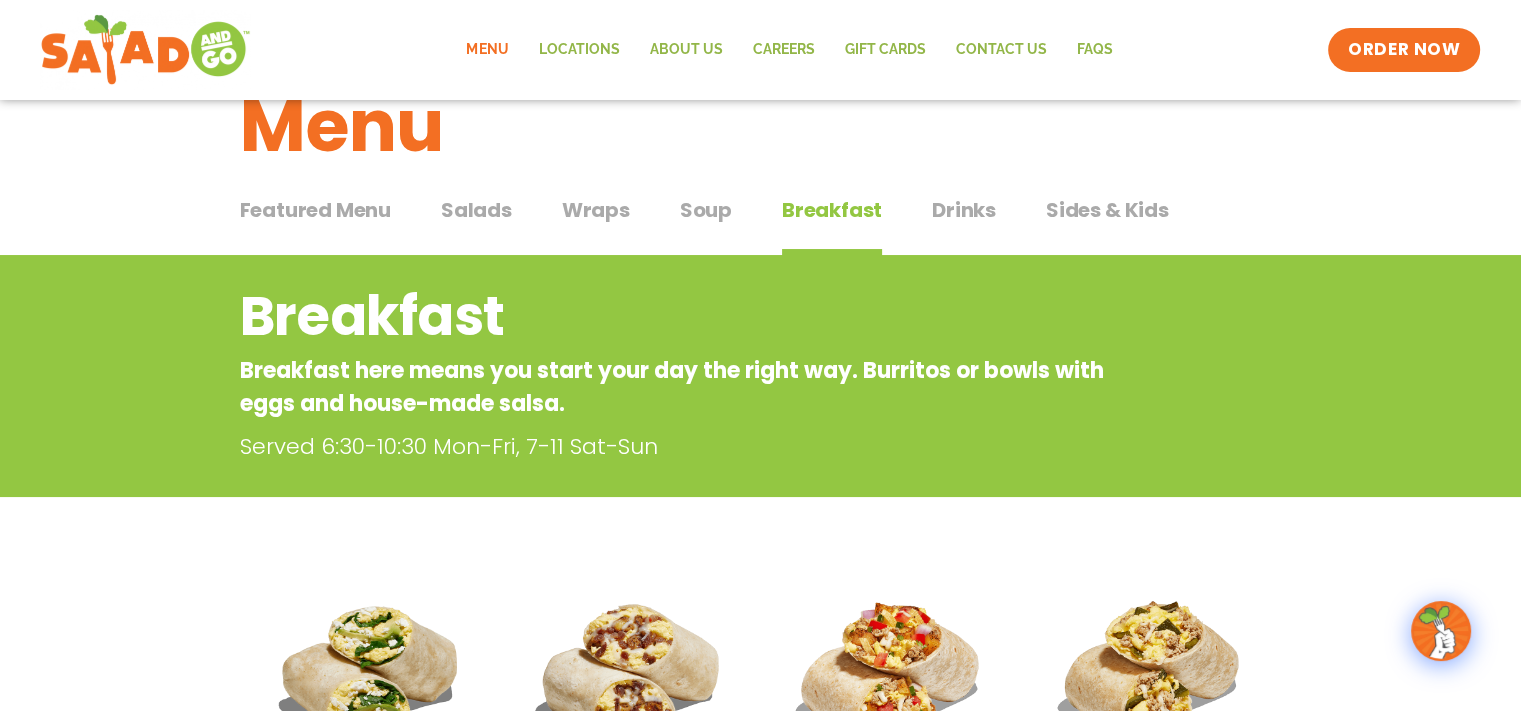 scroll, scrollTop: 0, scrollLeft: 0, axis: both 